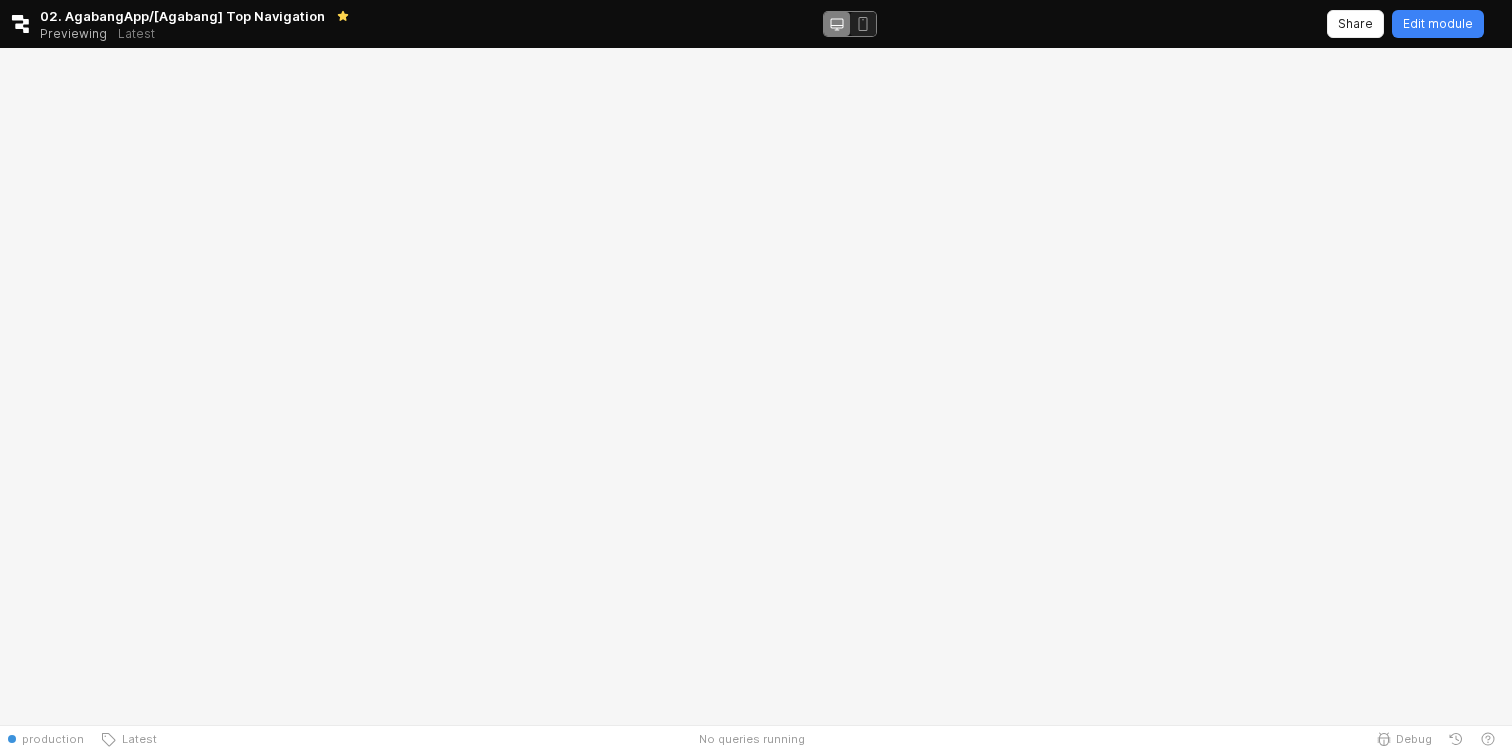 scroll, scrollTop: 0, scrollLeft: 0, axis: both 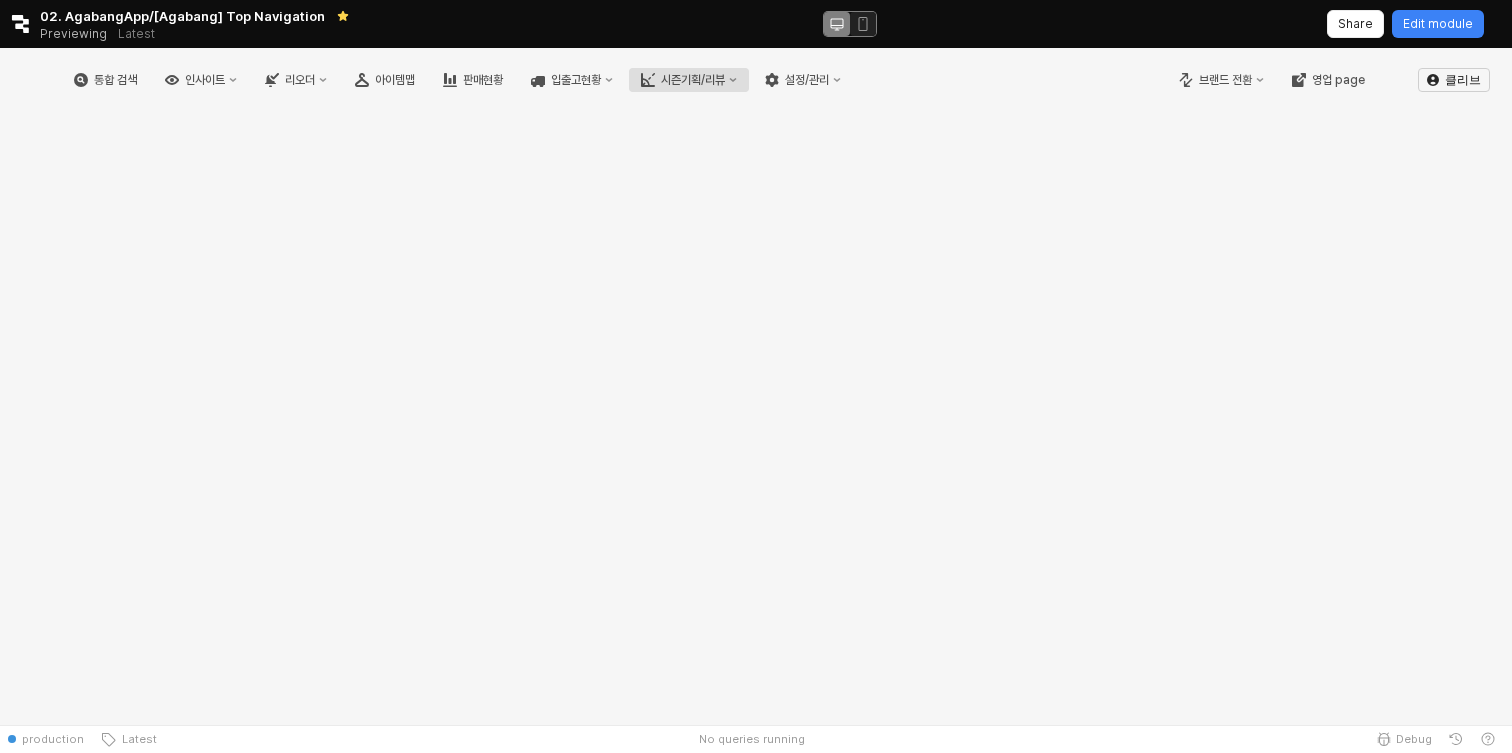 click on "시즌기획/리뷰" at bounding box center [693, 80] 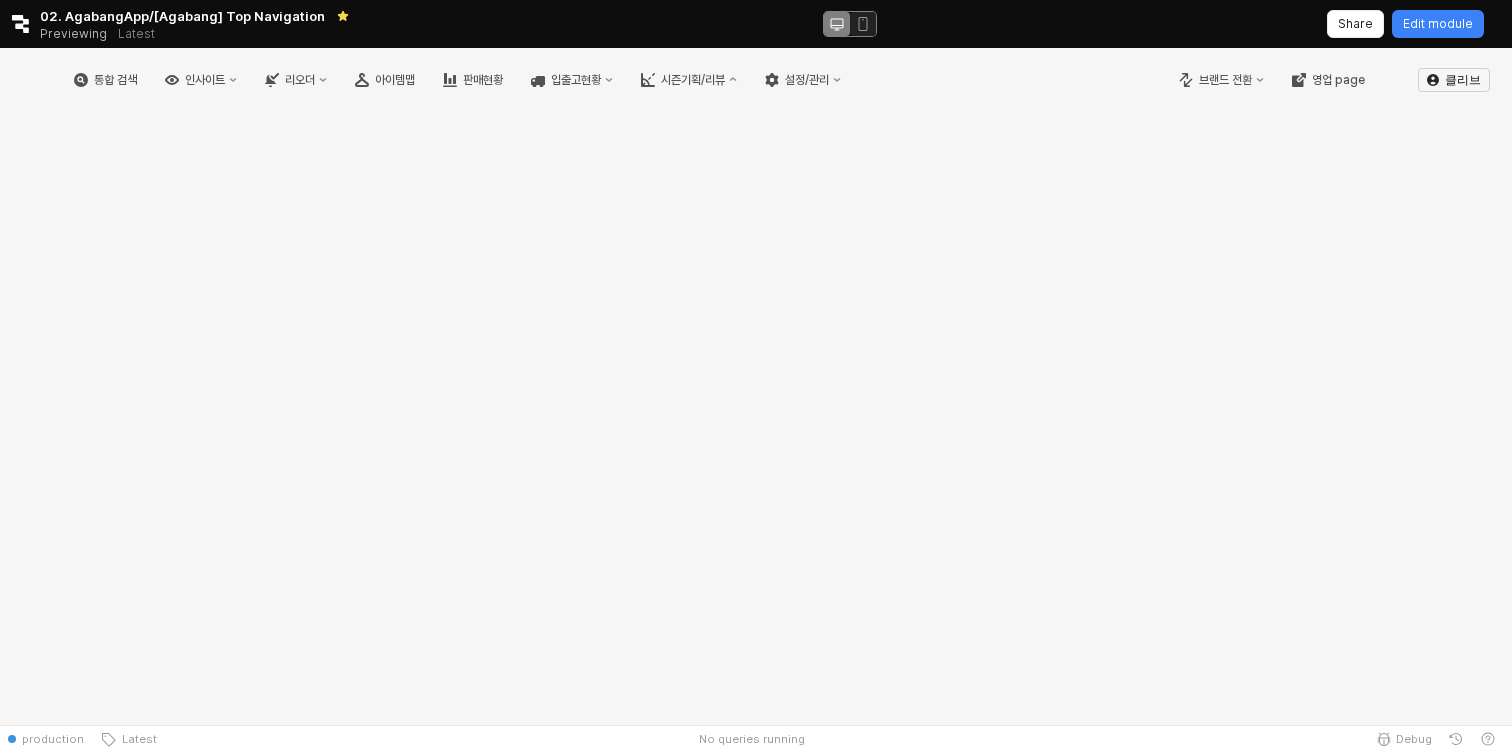 click on "통합 검색 인사이트 리오더 아이템맵 판매현황 입출고현황 시즌기획/리뷰 설정/관리" at bounding box center [457, 80] 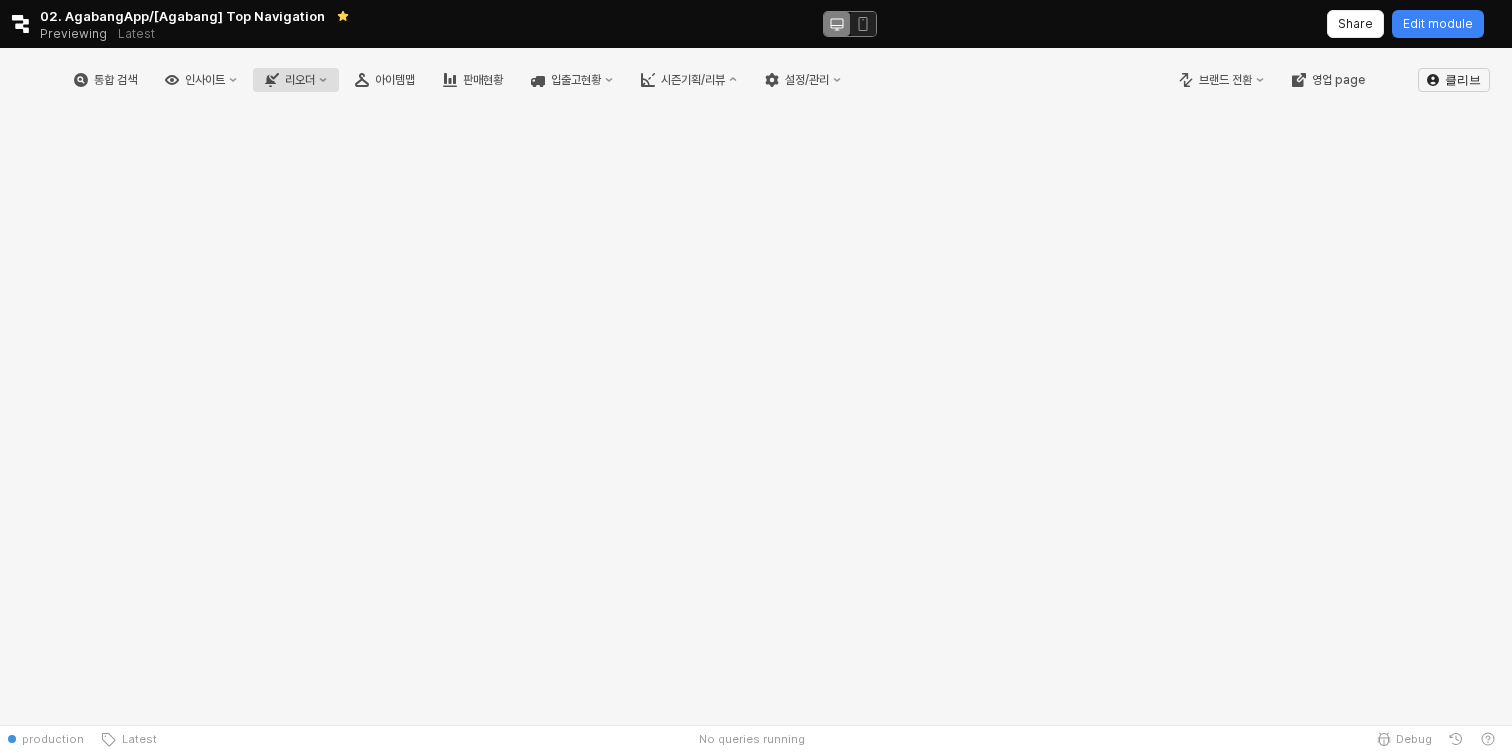 click on "리오더" at bounding box center (300, 80) 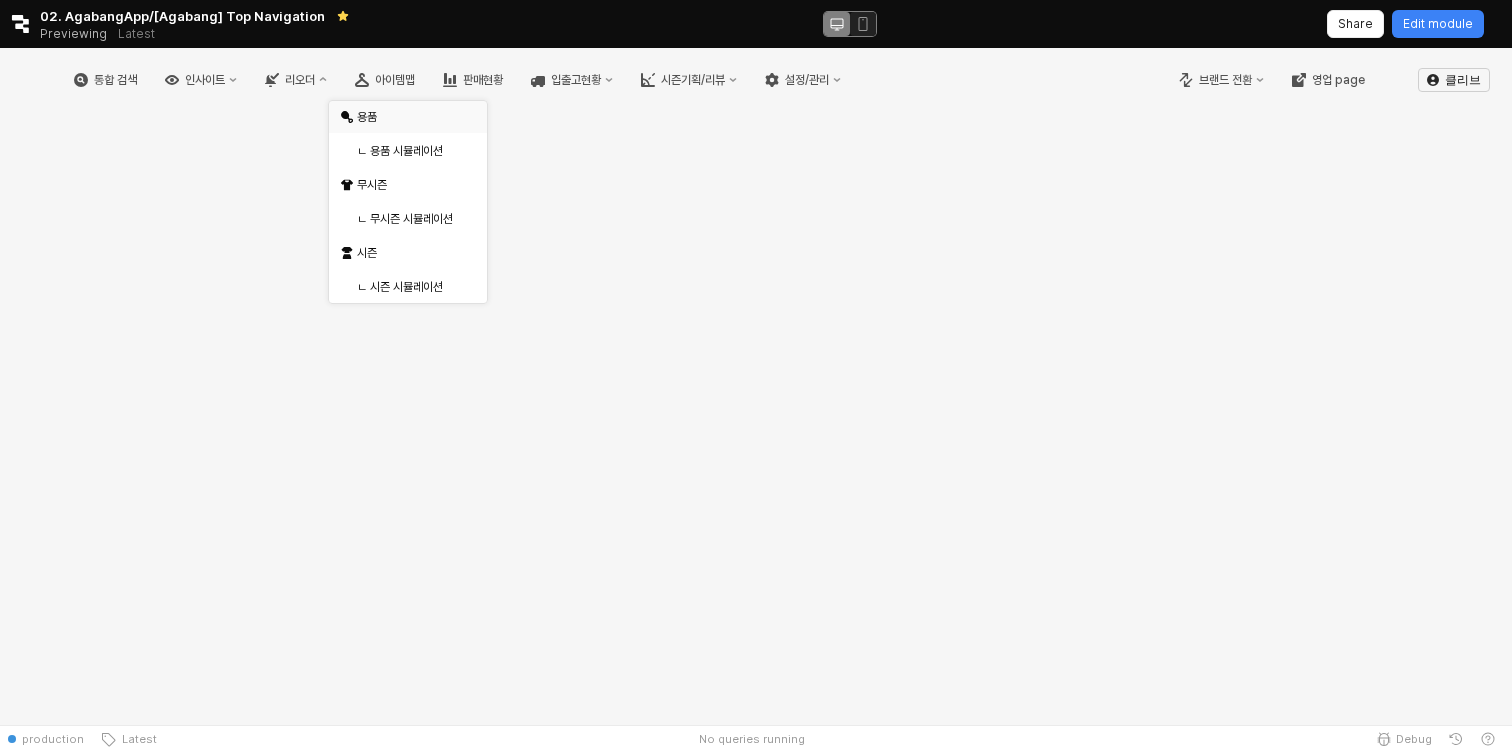 click on "용품" at bounding box center [402, 117] 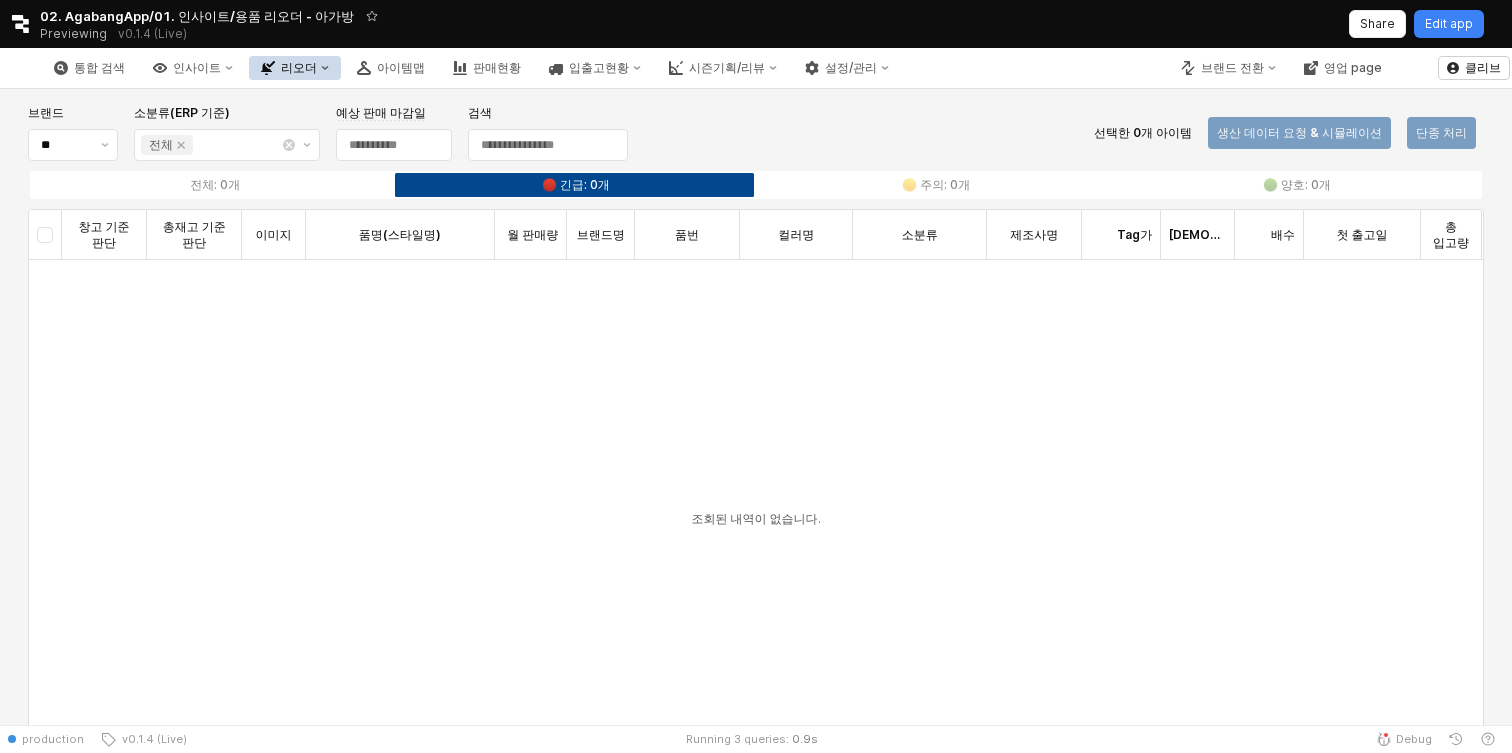 type on "**********" 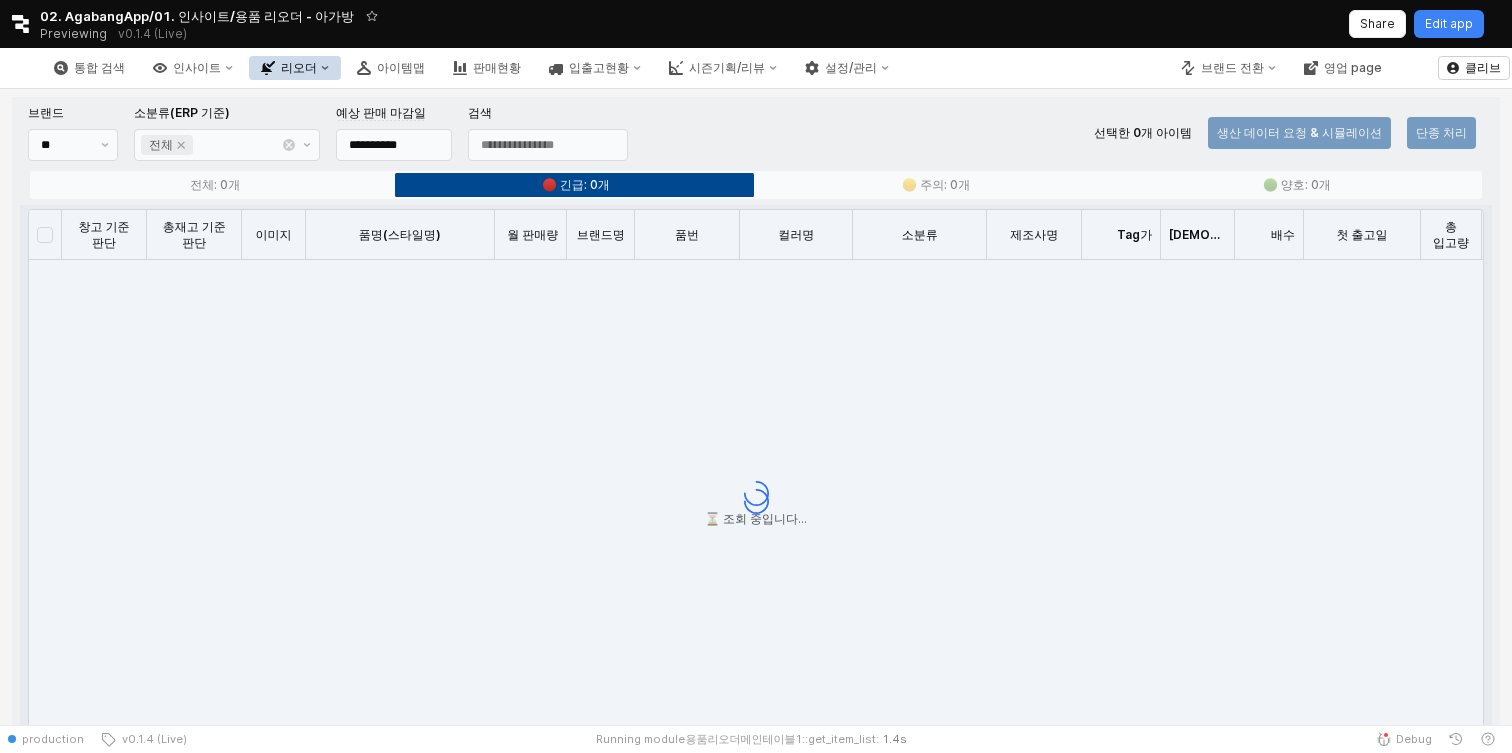 click at bounding box center (756, 493) 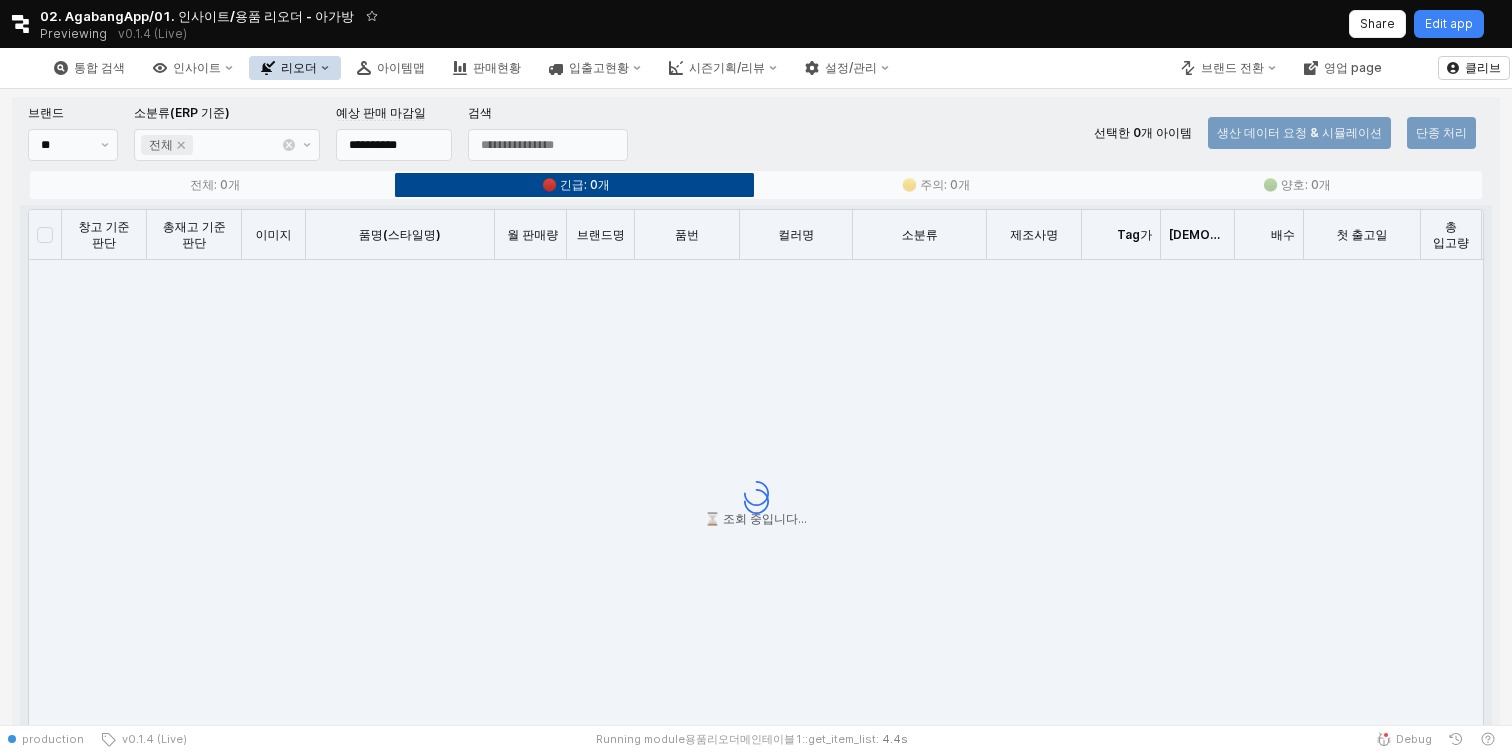 click at bounding box center (756, 493) 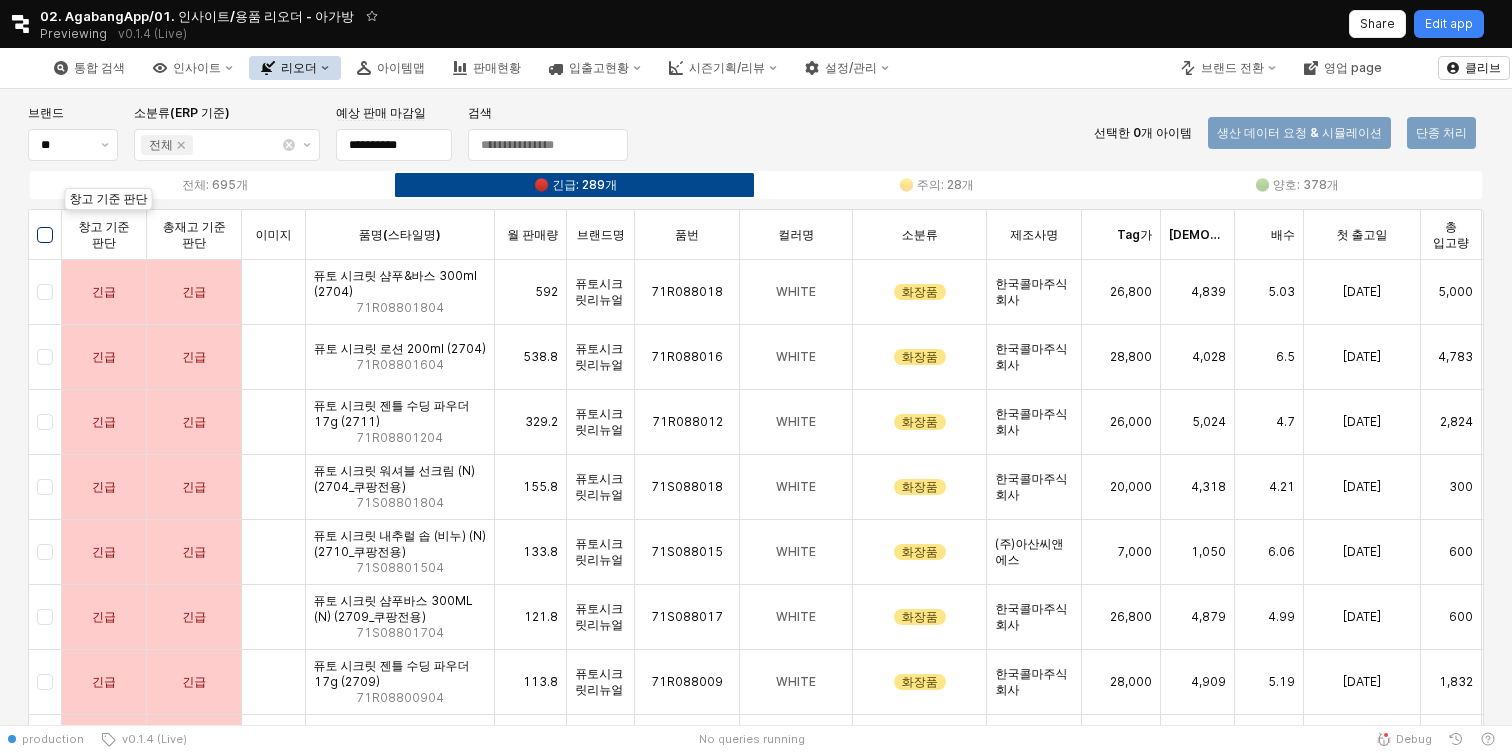 click at bounding box center (45, 235) 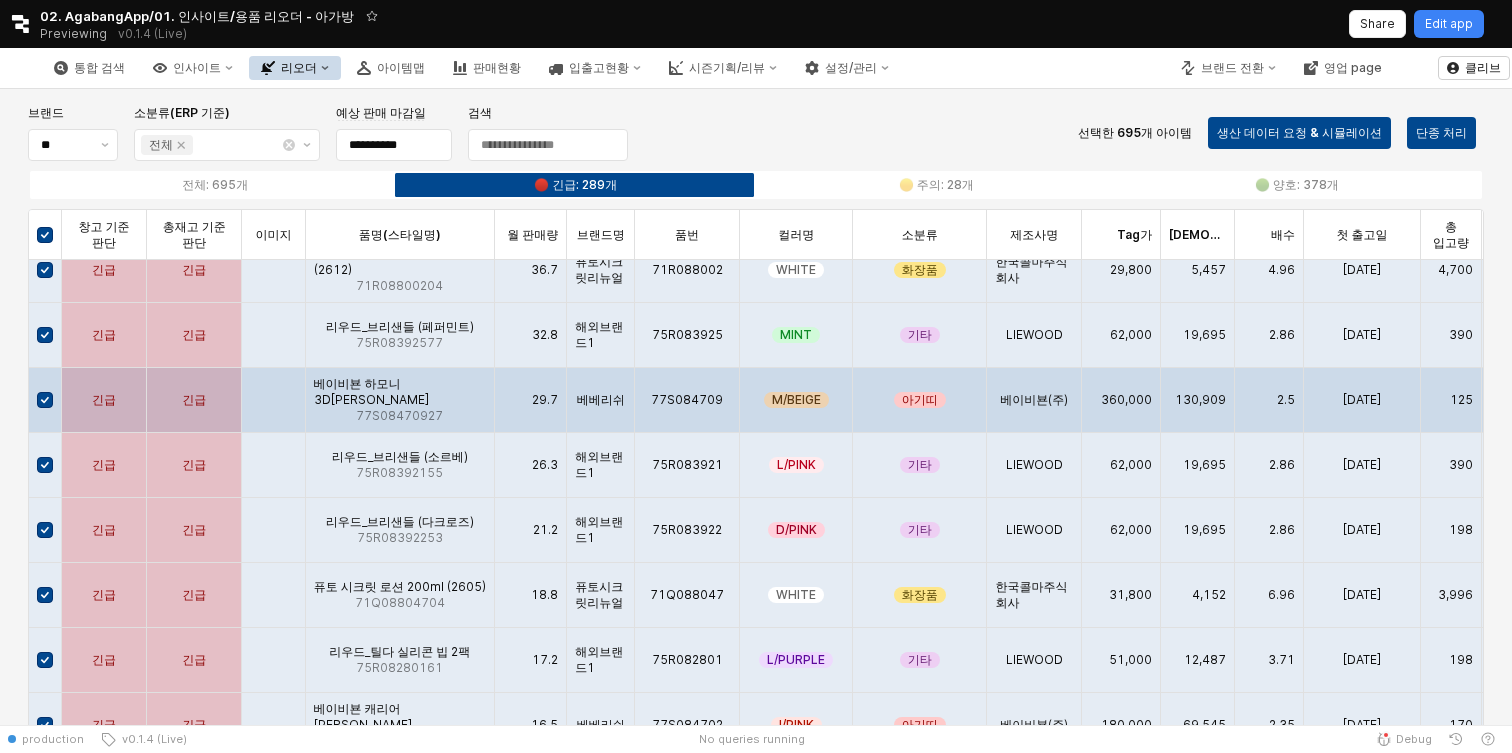 scroll, scrollTop: 866, scrollLeft: 0, axis: vertical 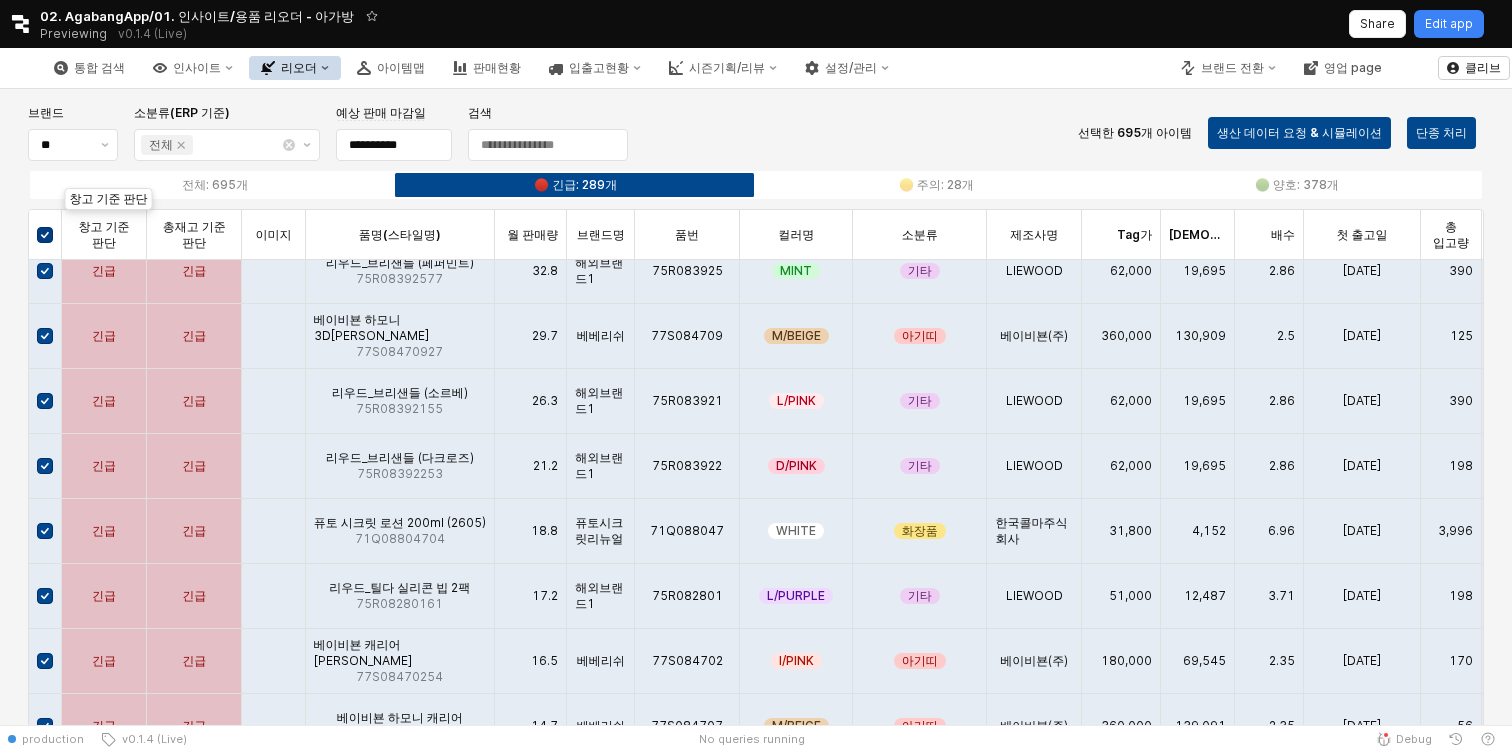 click at bounding box center [45, 235] 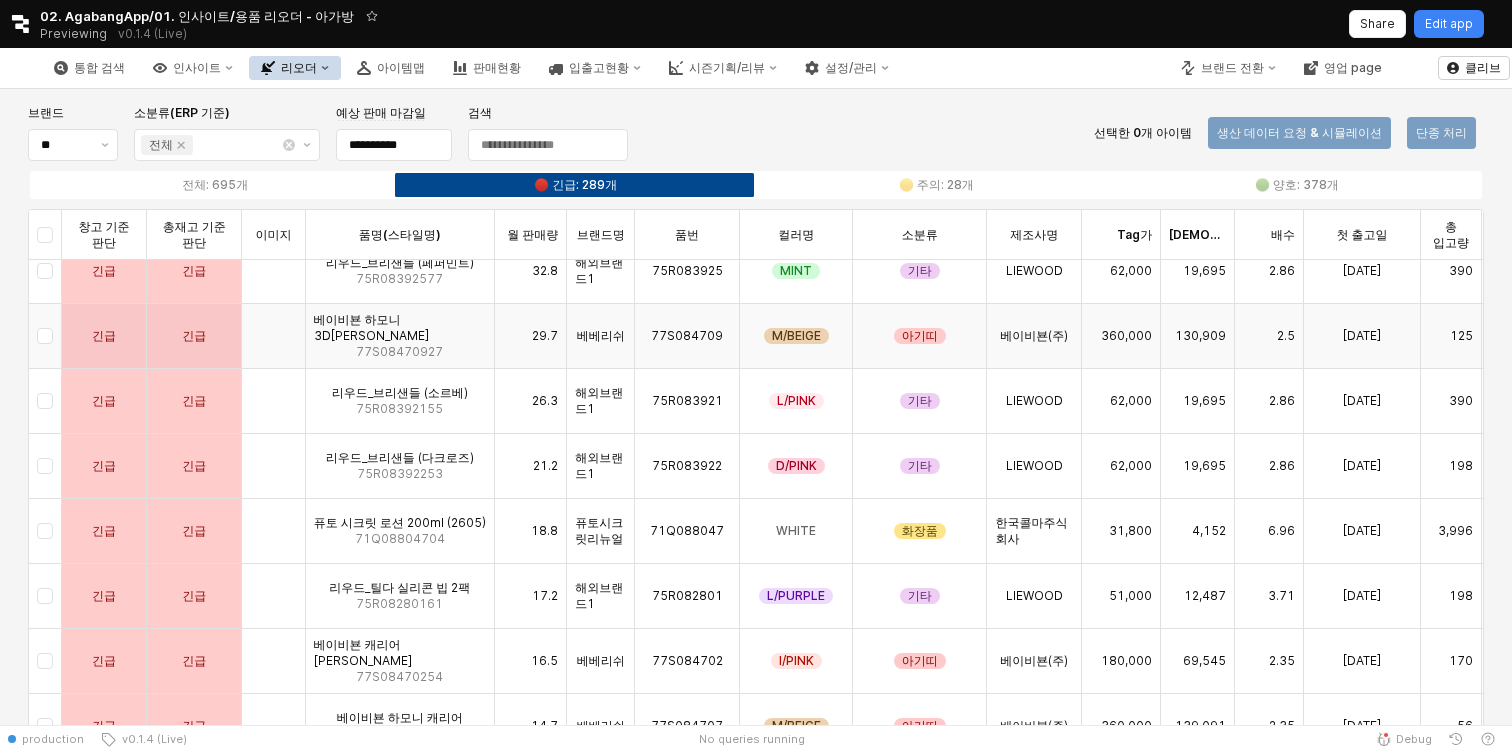 click at bounding box center (45, 336) 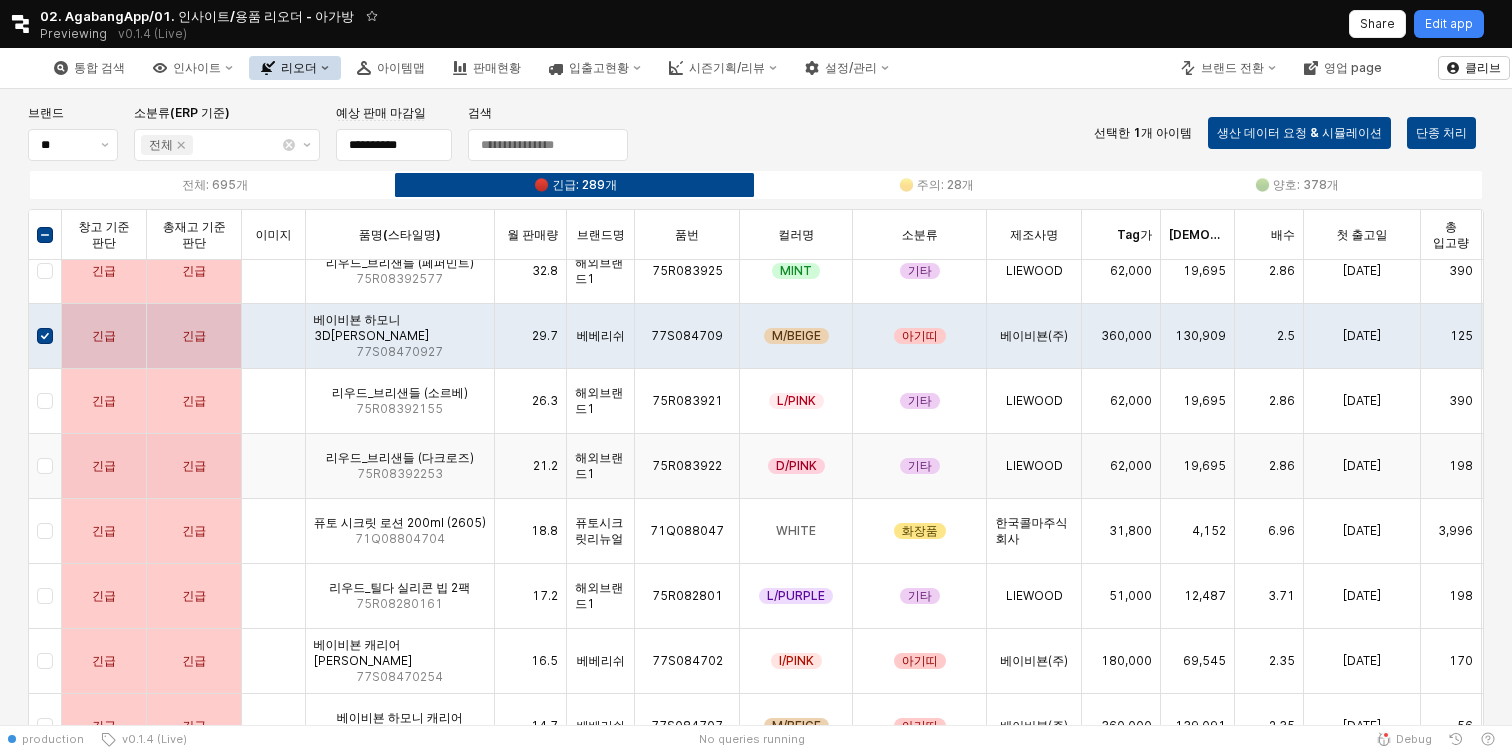 click at bounding box center (45, 466) 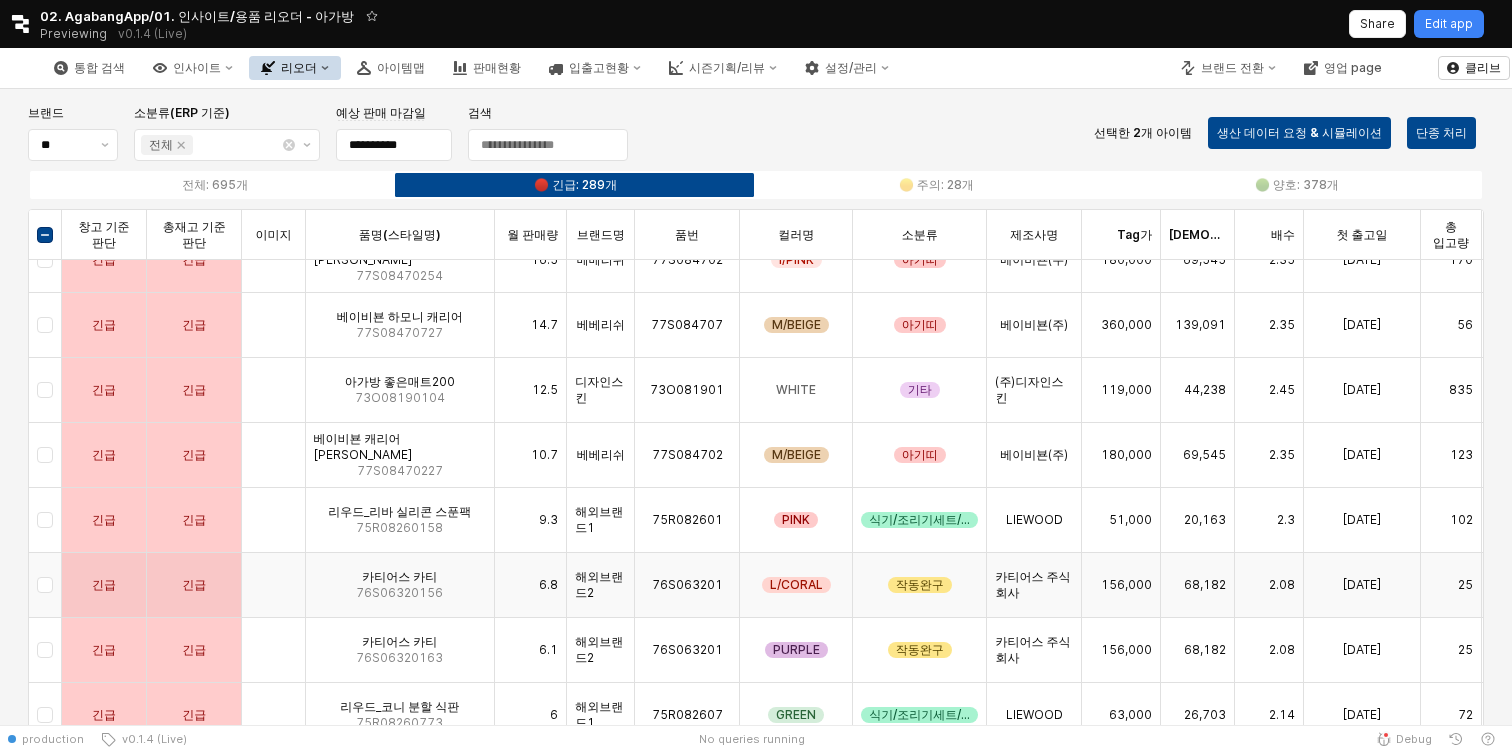 scroll, scrollTop: 1294, scrollLeft: 0, axis: vertical 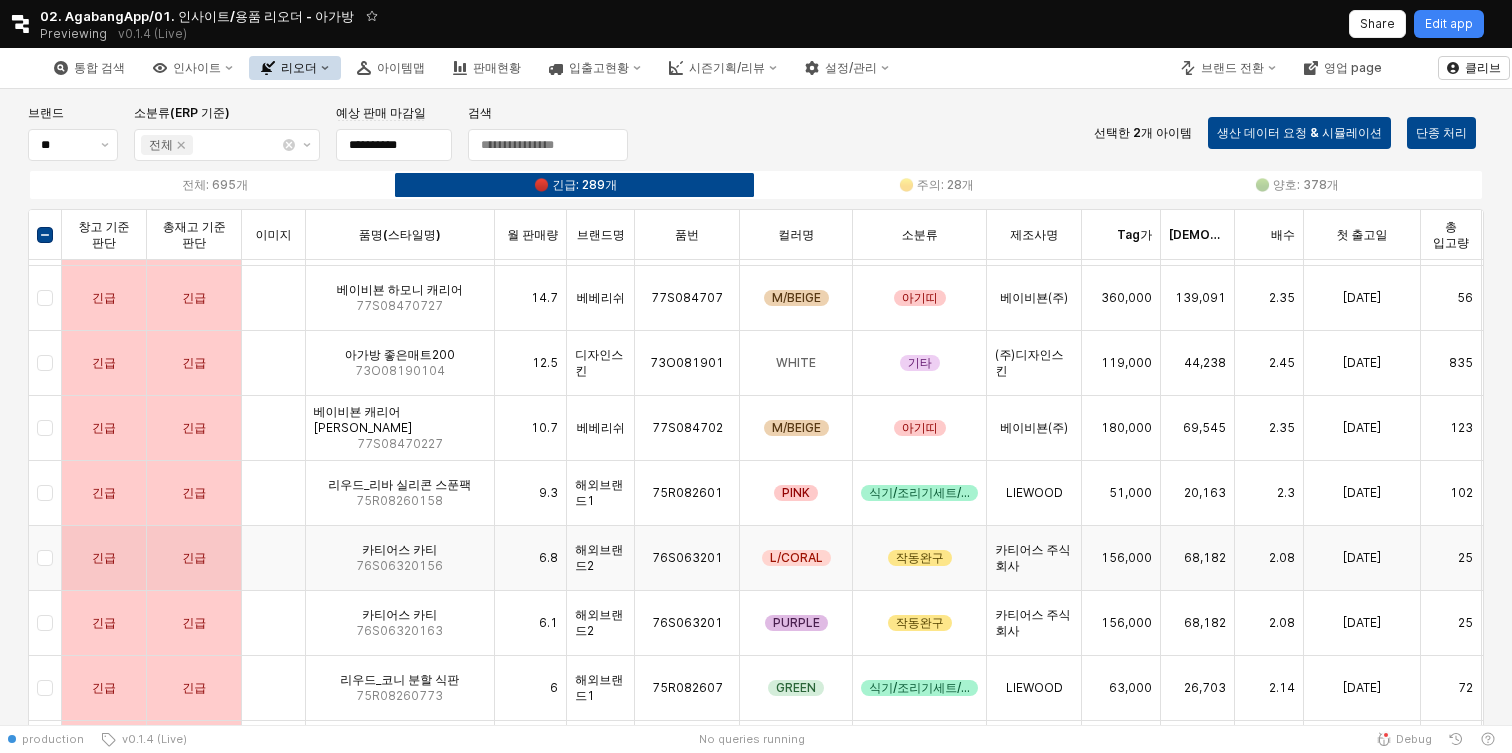 click at bounding box center [45, 558] 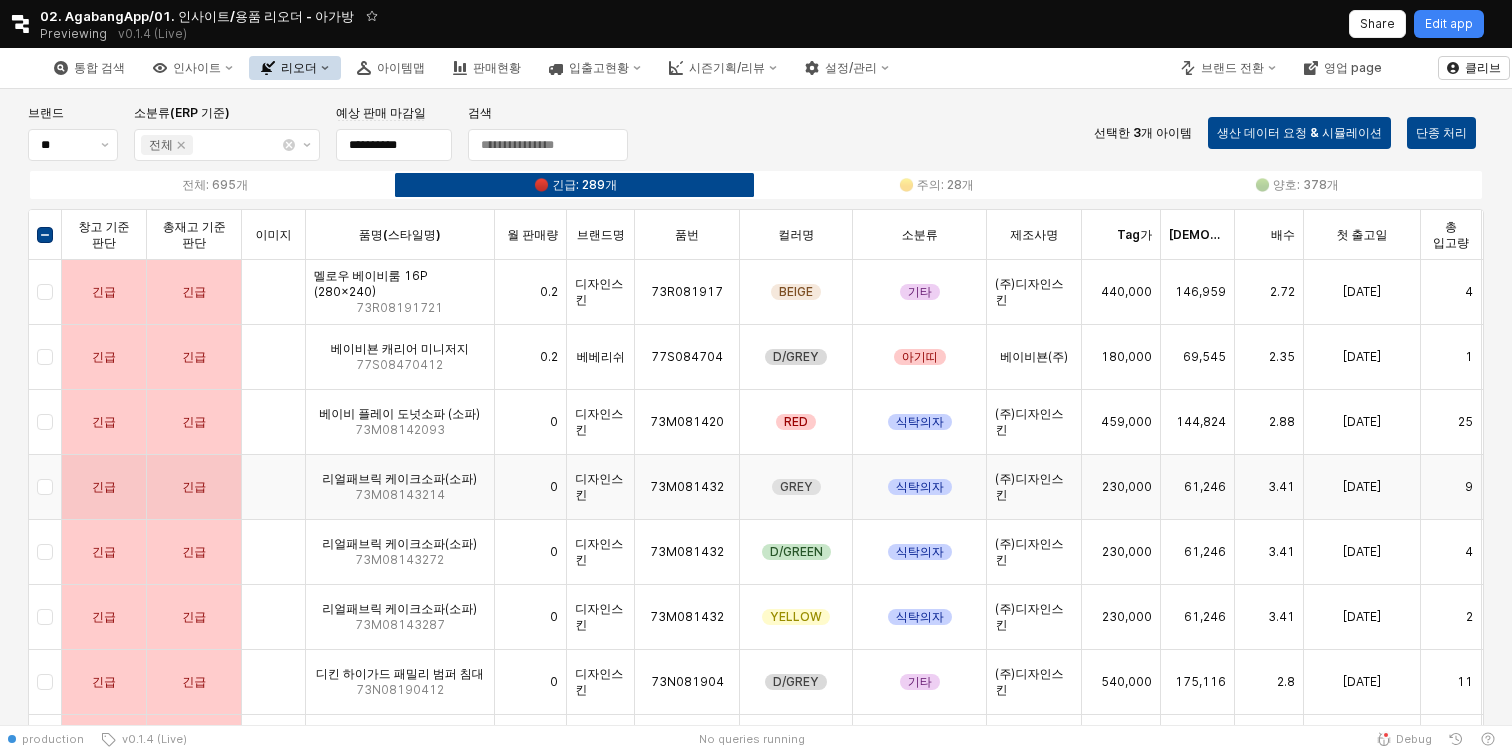 scroll, scrollTop: 4658, scrollLeft: 0, axis: vertical 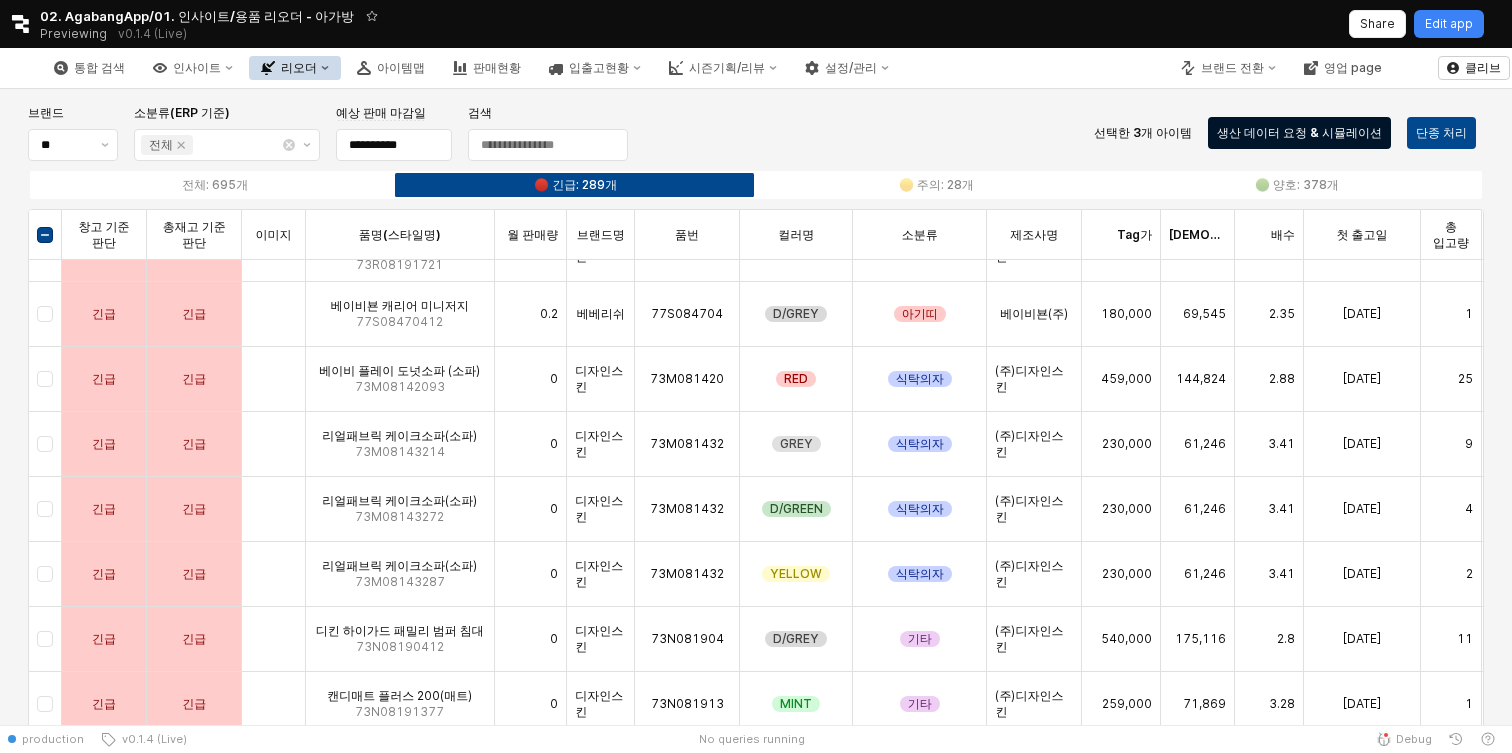 click on "생산 데이터 요청 & 시뮬레이션" at bounding box center (1299, 133) 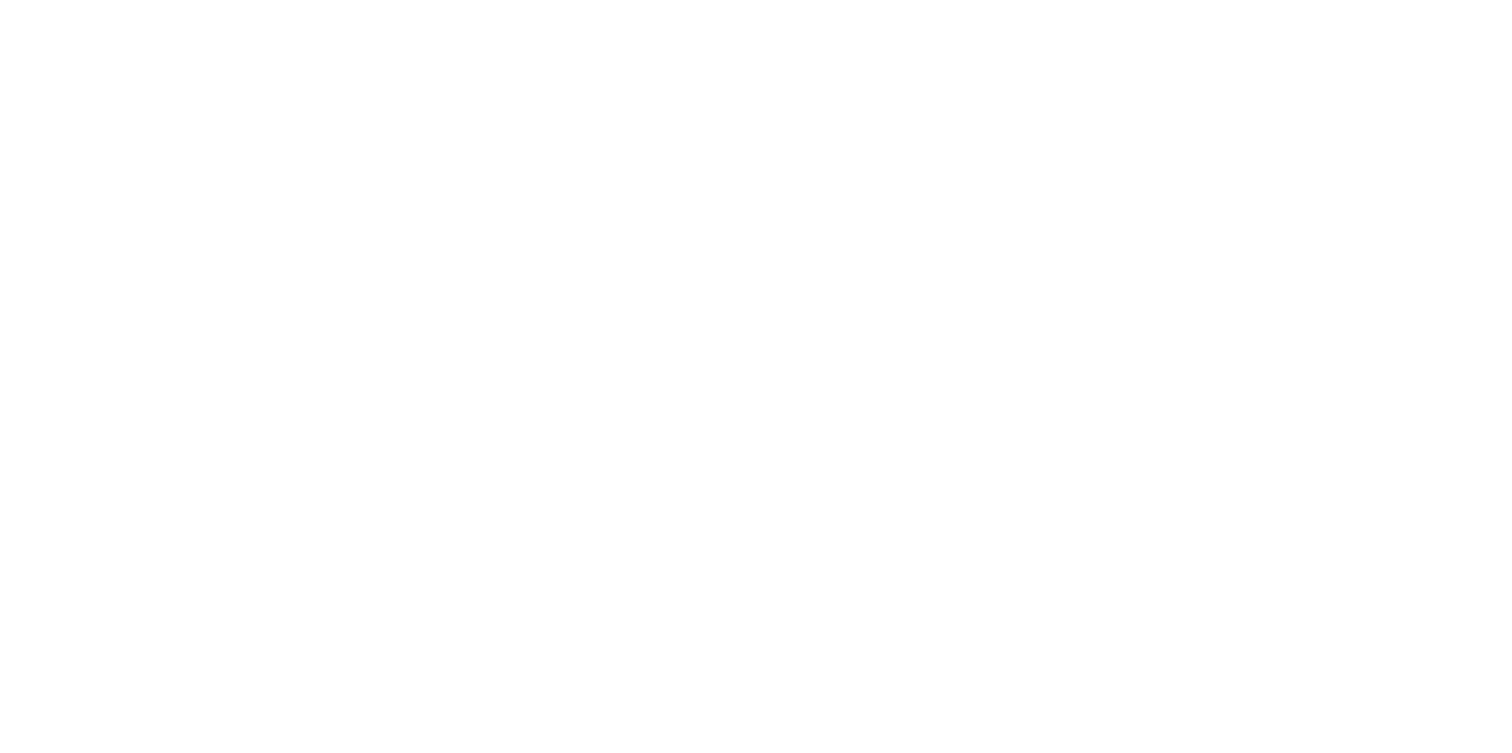 scroll, scrollTop: 0, scrollLeft: 0, axis: both 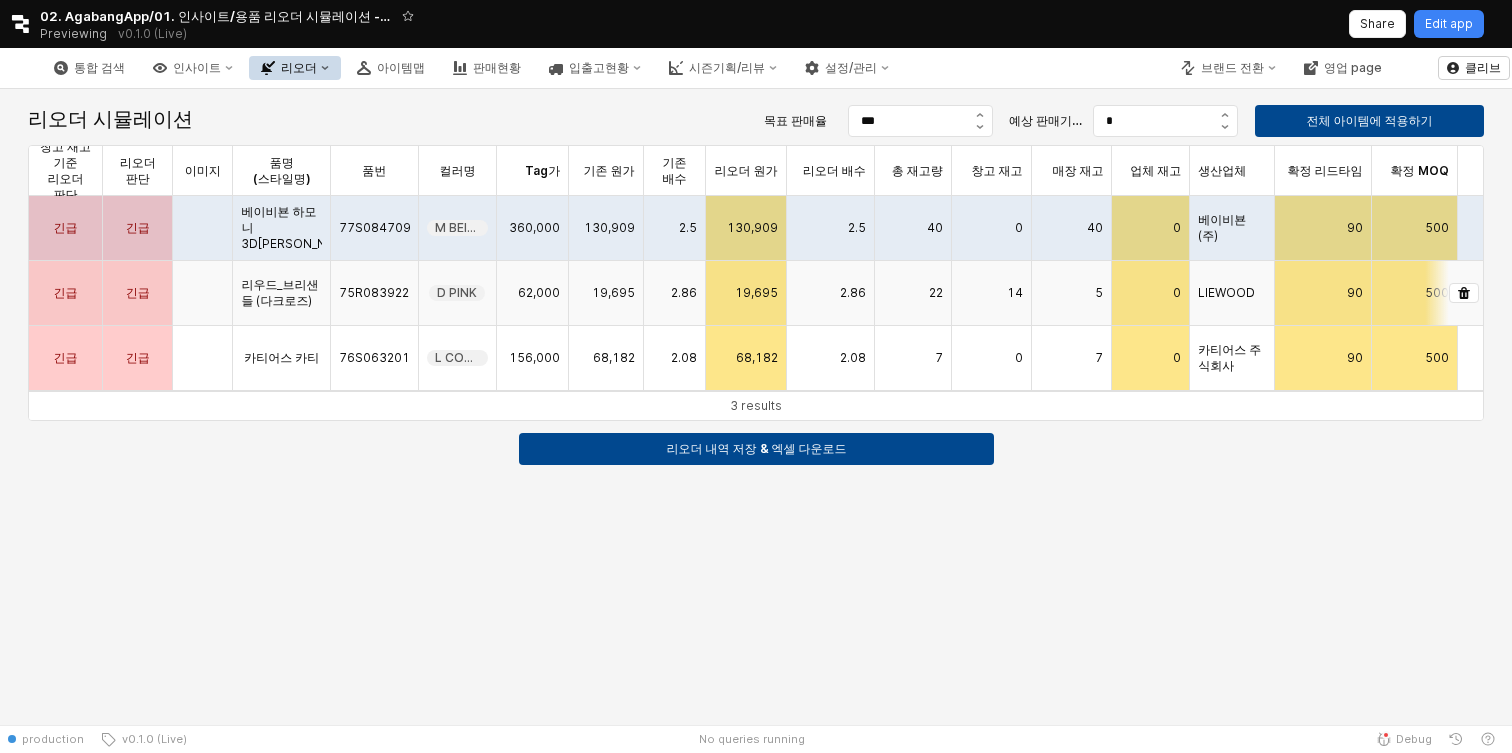 click on "2.86" at bounding box center (831, 293) 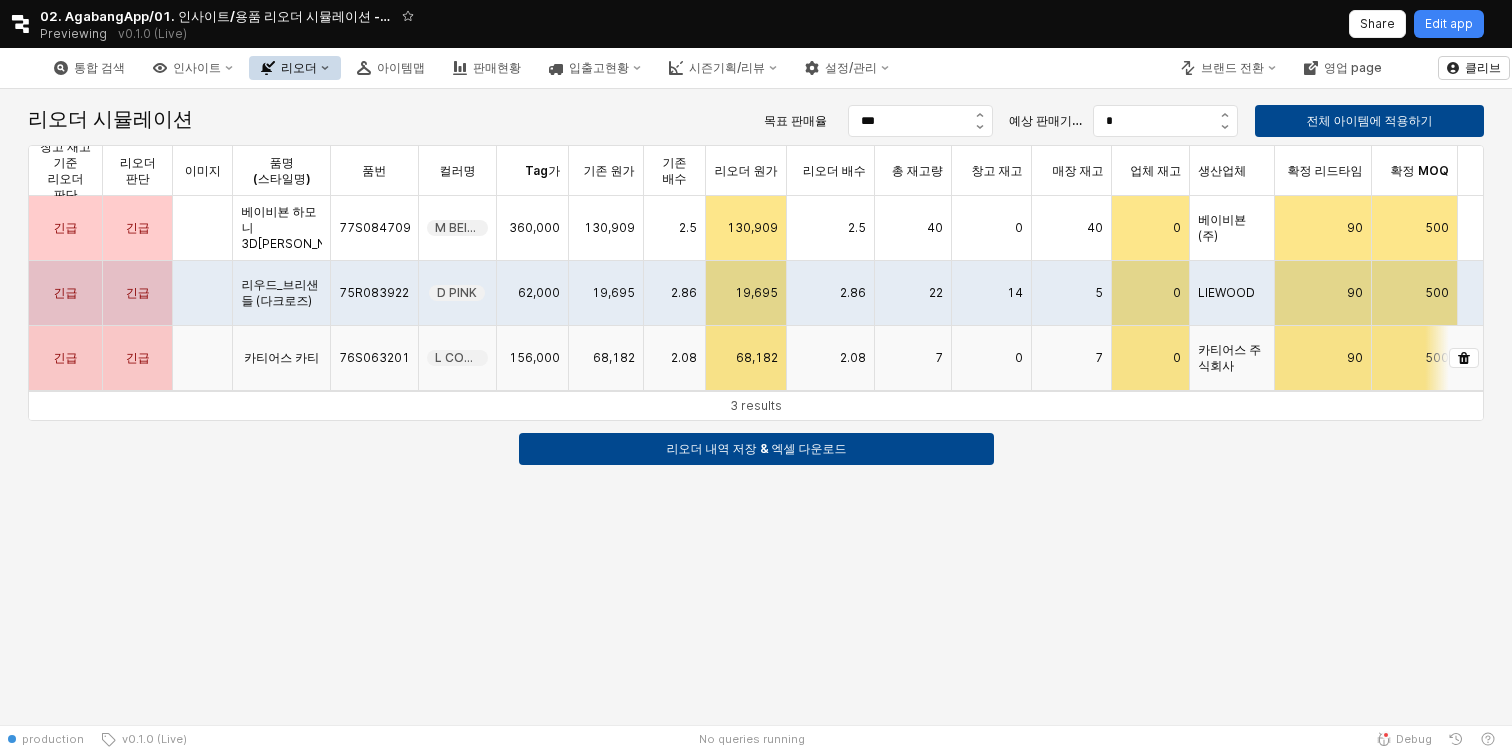 click on "7" at bounding box center [913, 358] 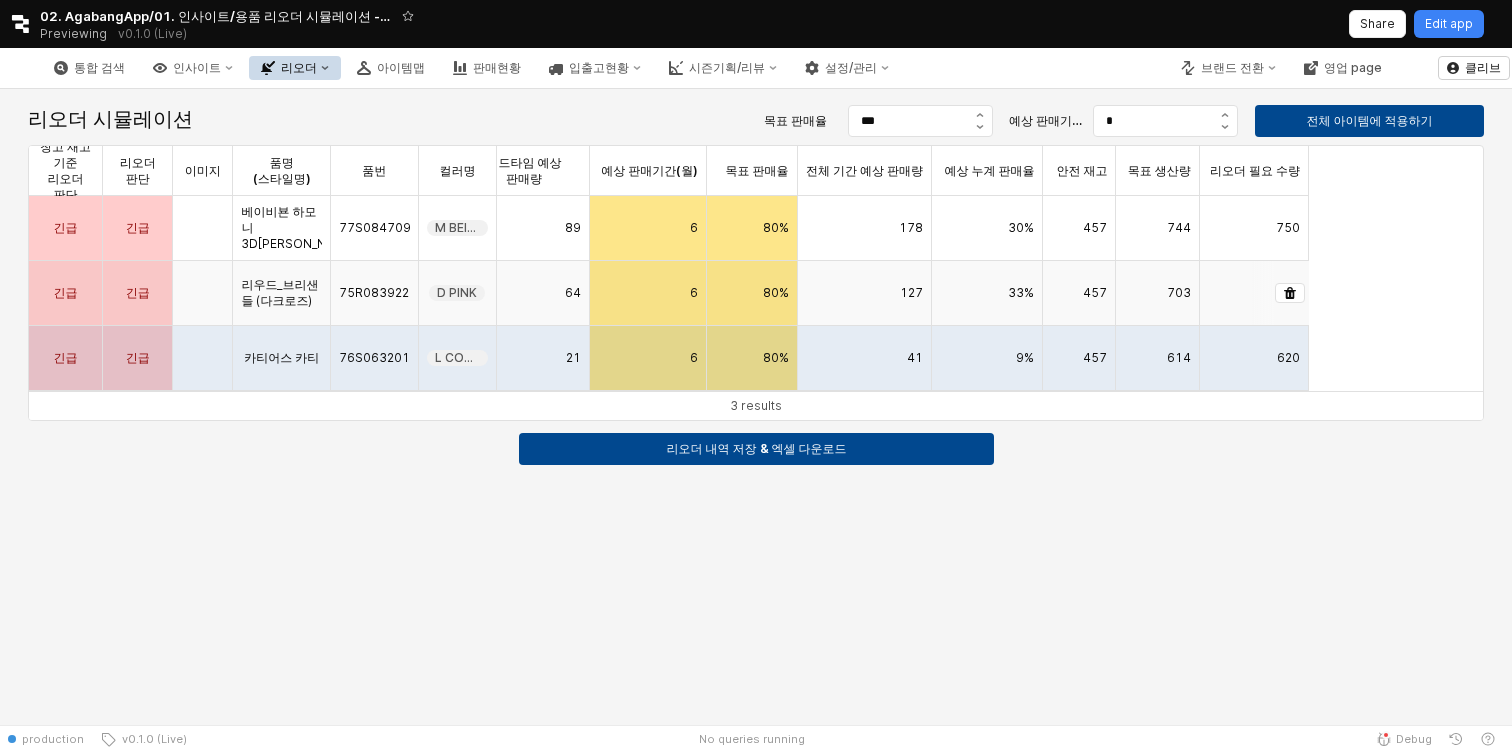 scroll, scrollTop: 0, scrollLeft: 1417, axis: horizontal 